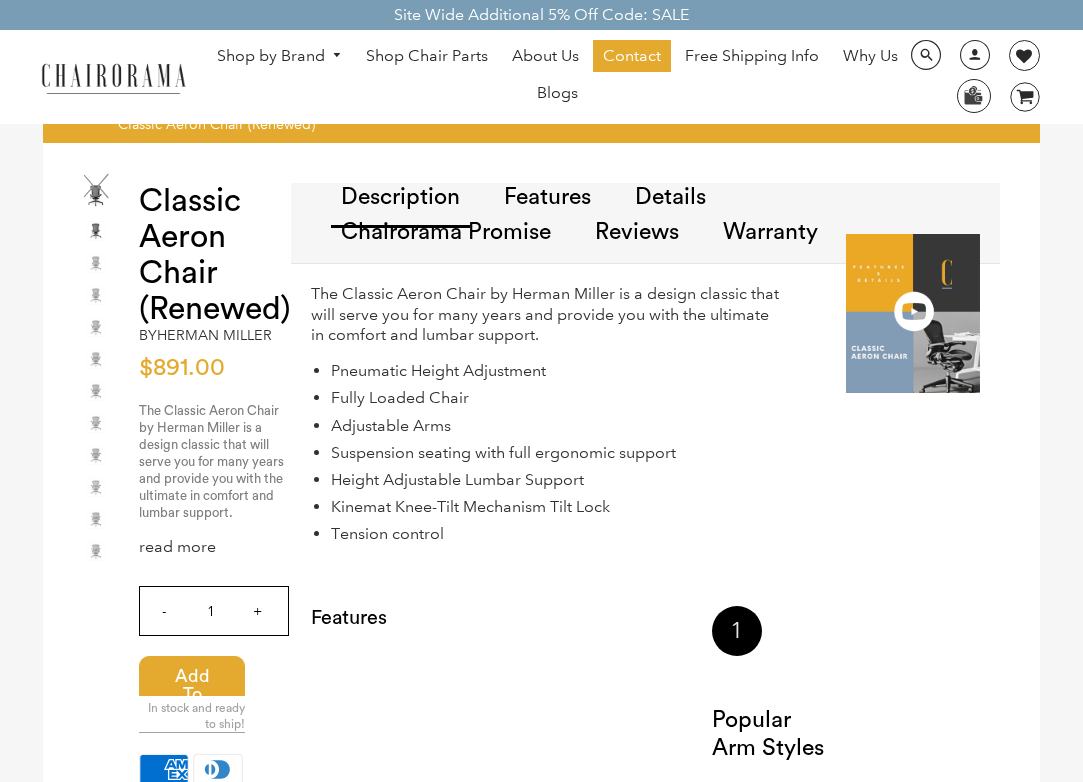scroll, scrollTop: 0, scrollLeft: 0, axis: both 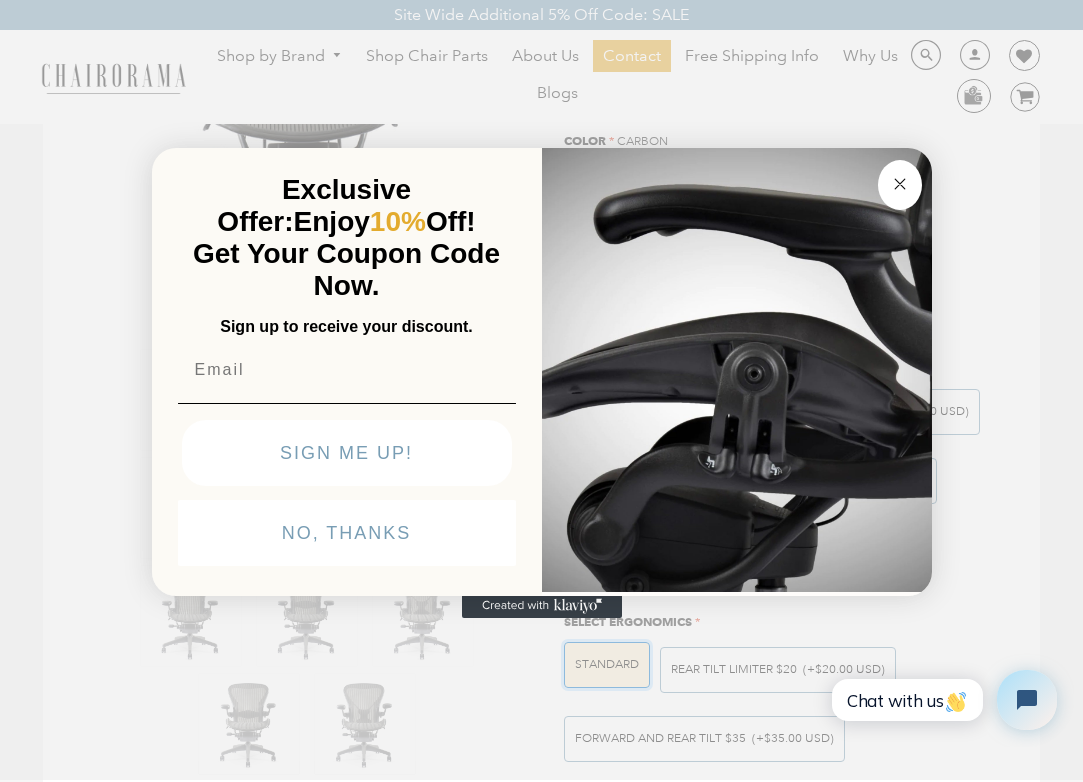click 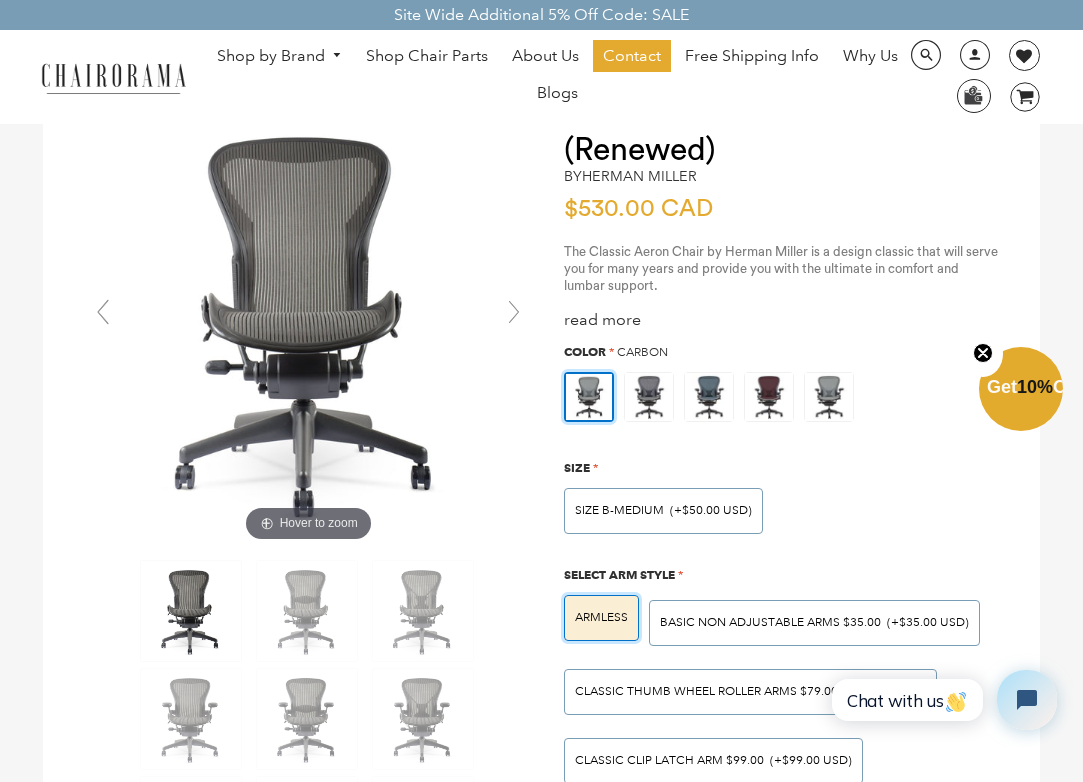 scroll, scrollTop: 90, scrollLeft: 0, axis: vertical 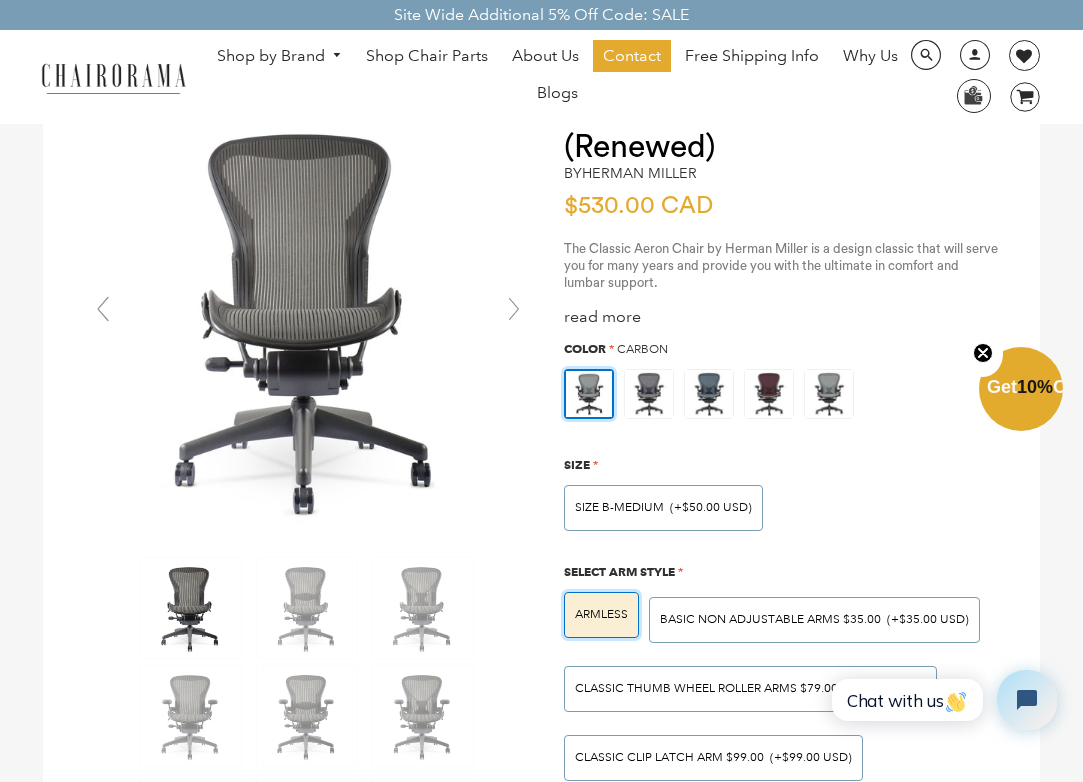 click at bounding box center (514, 309) 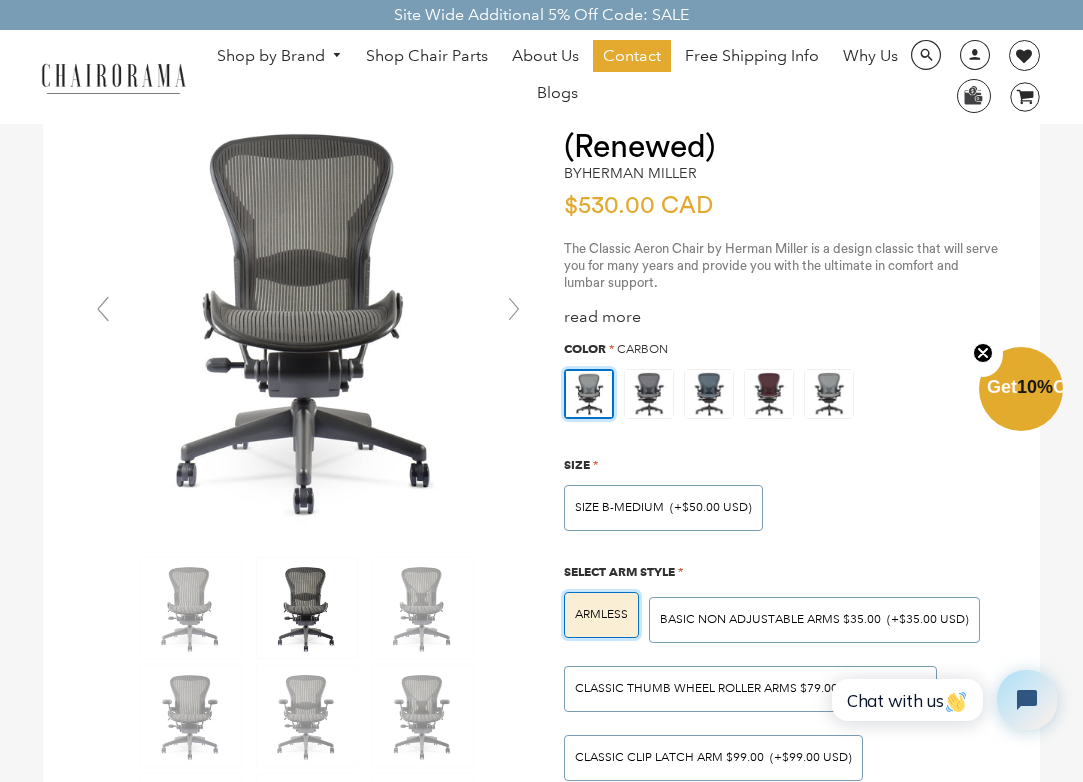 click at bounding box center [514, 309] 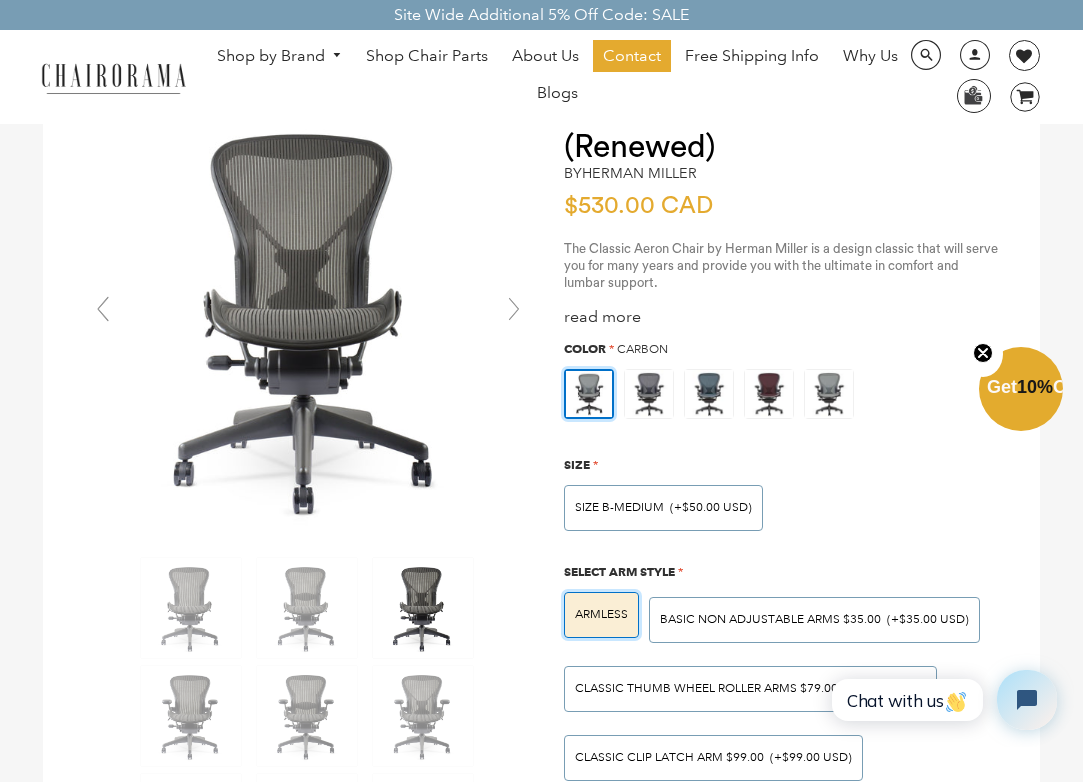 click at bounding box center (514, 309) 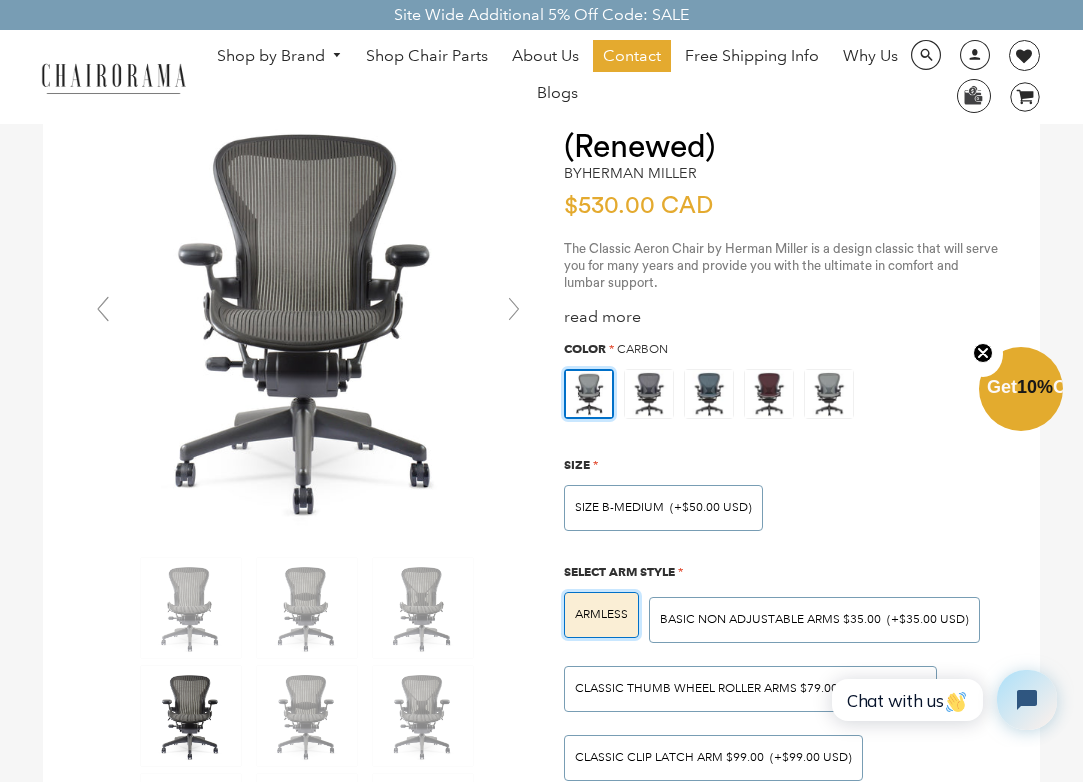 click at bounding box center (514, 309) 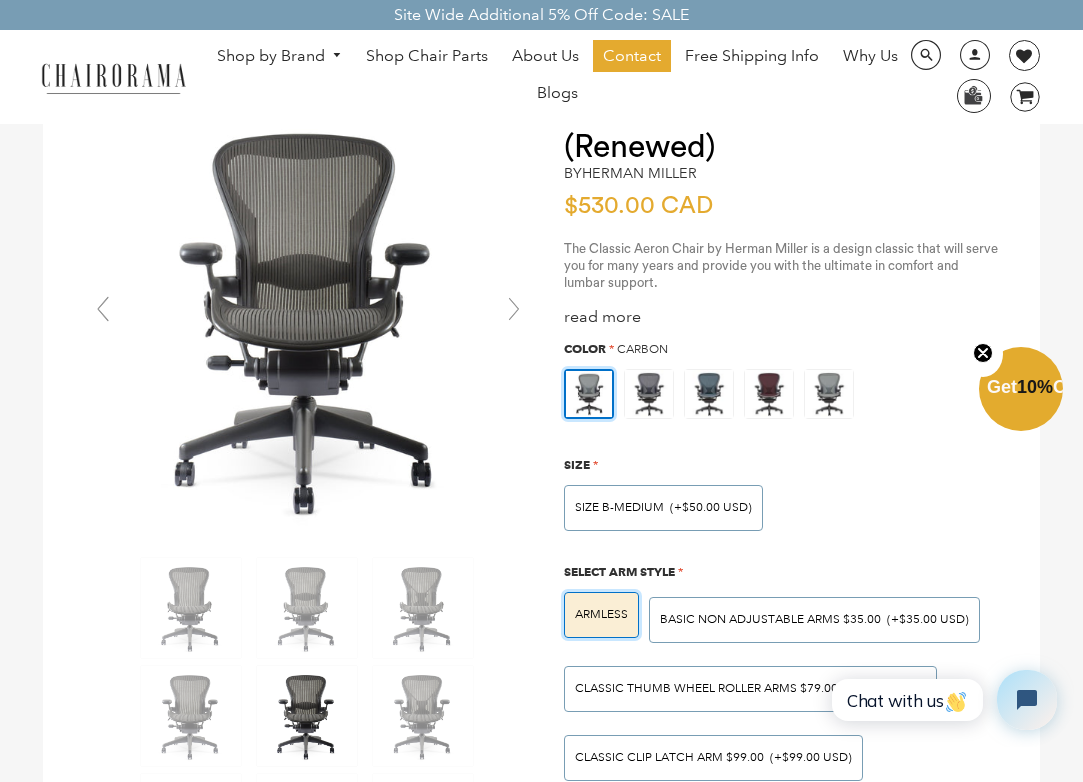 click at bounding box center (514, 309) 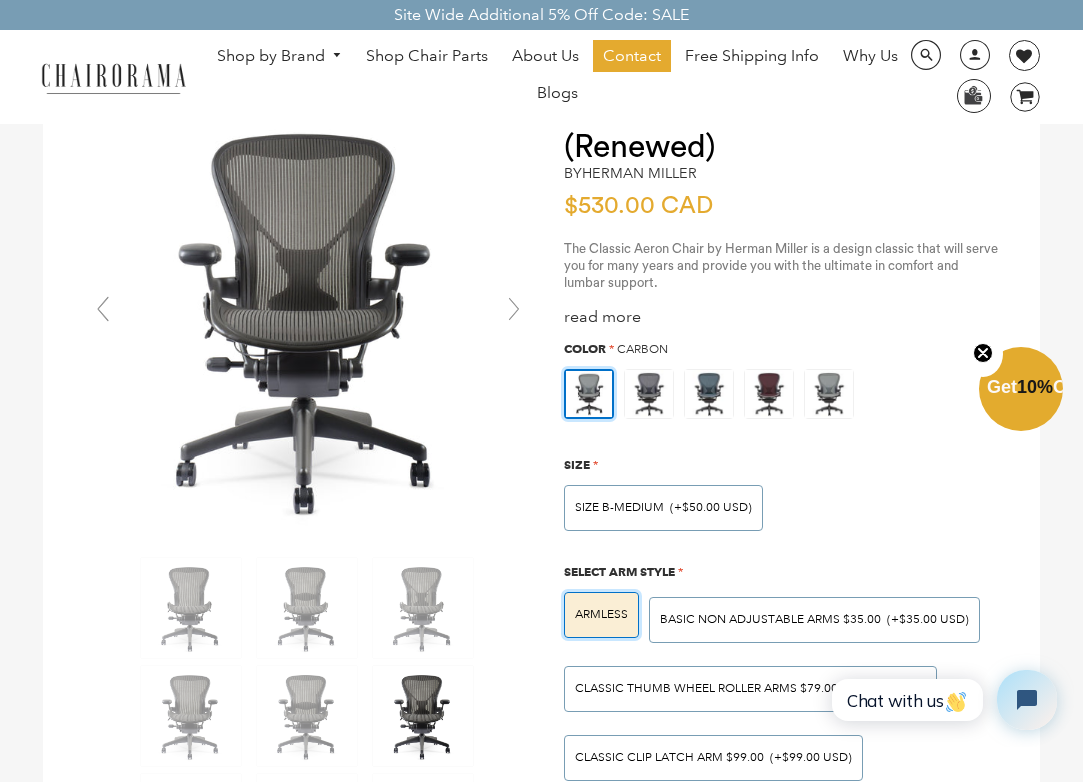 click at bounding box center [514, 309] 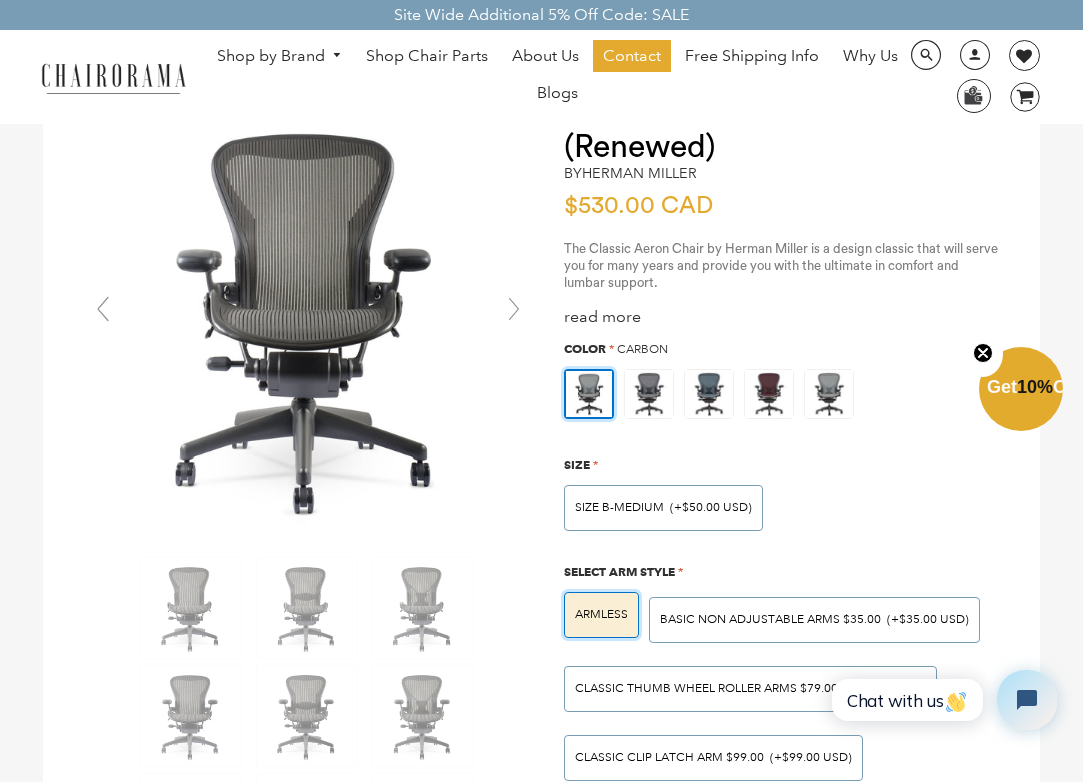 click at bounding box center [514, 309] 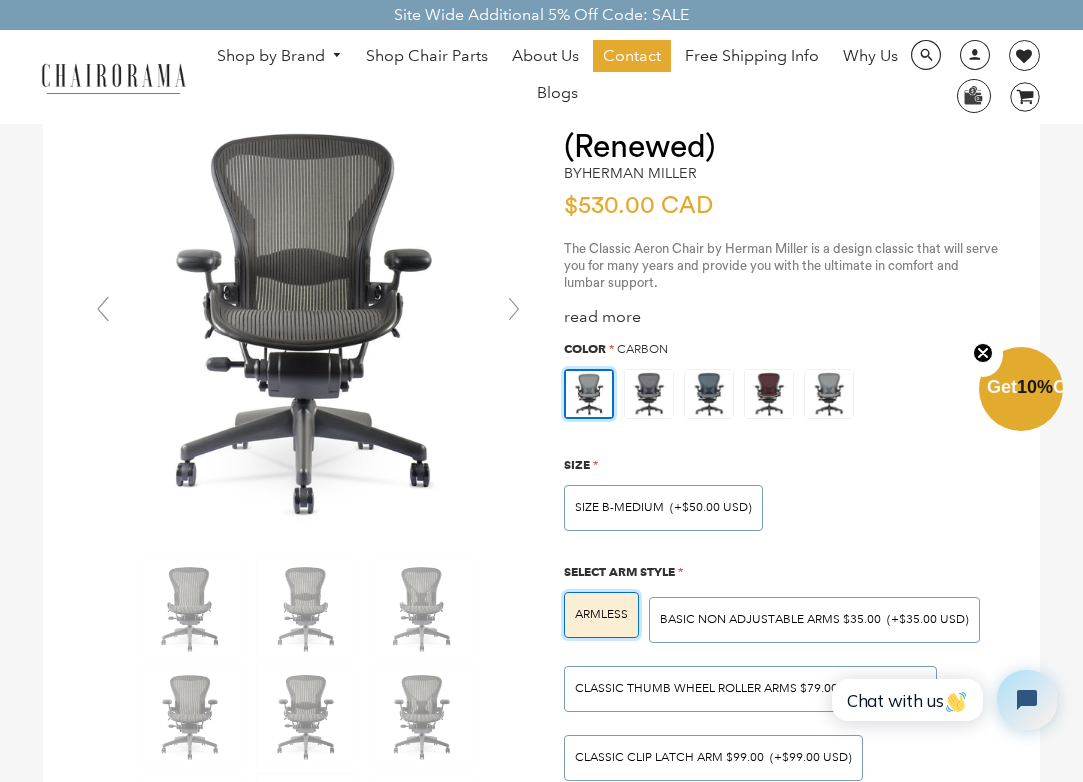 click at bounding box center [514, 309] 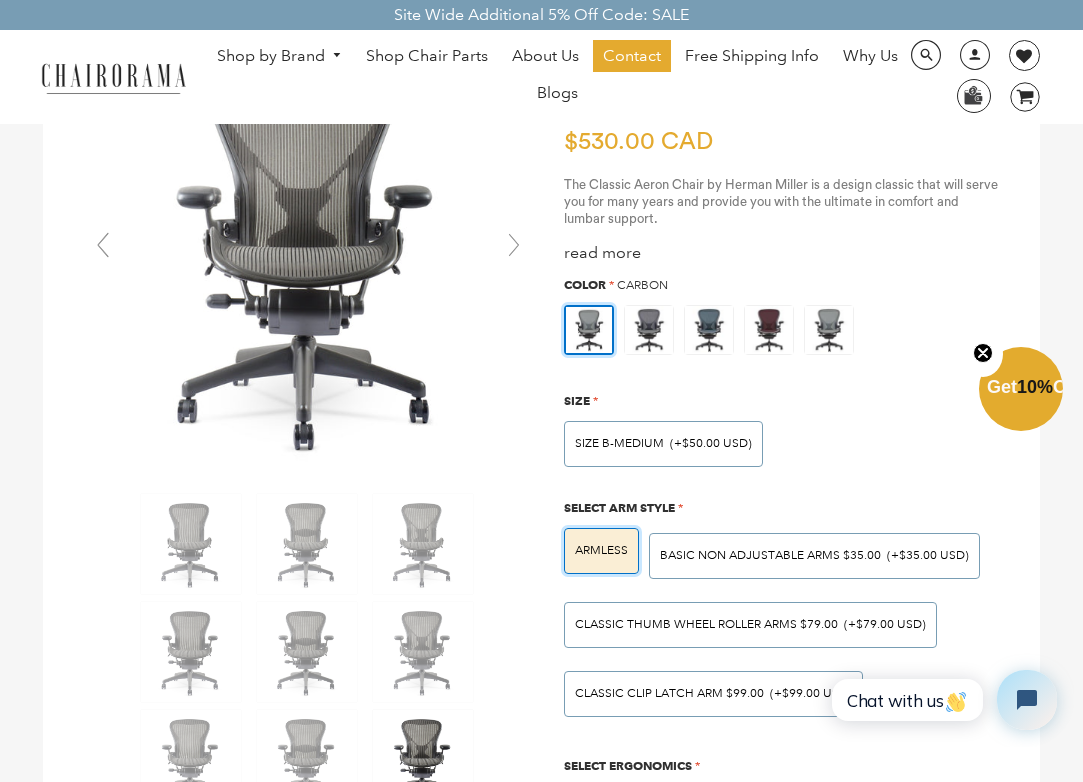scroll, scrollTop: 9, scrollLeft: 0, axis: vertical 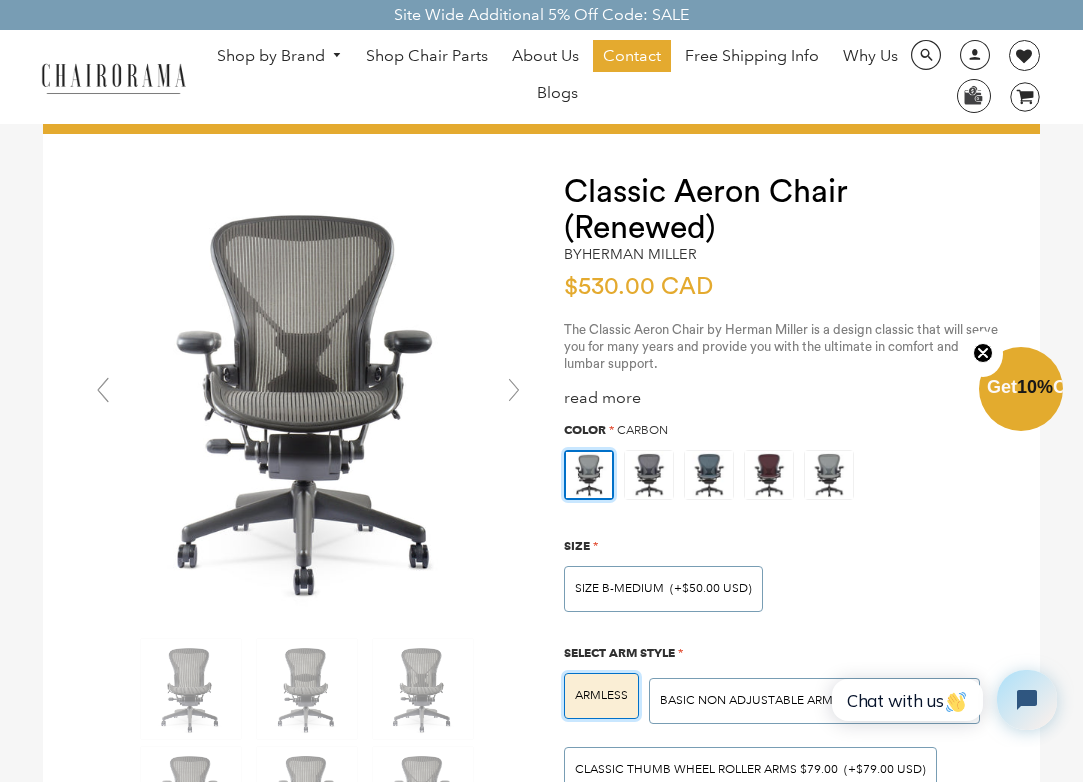 click at bounding box center (514, 390) 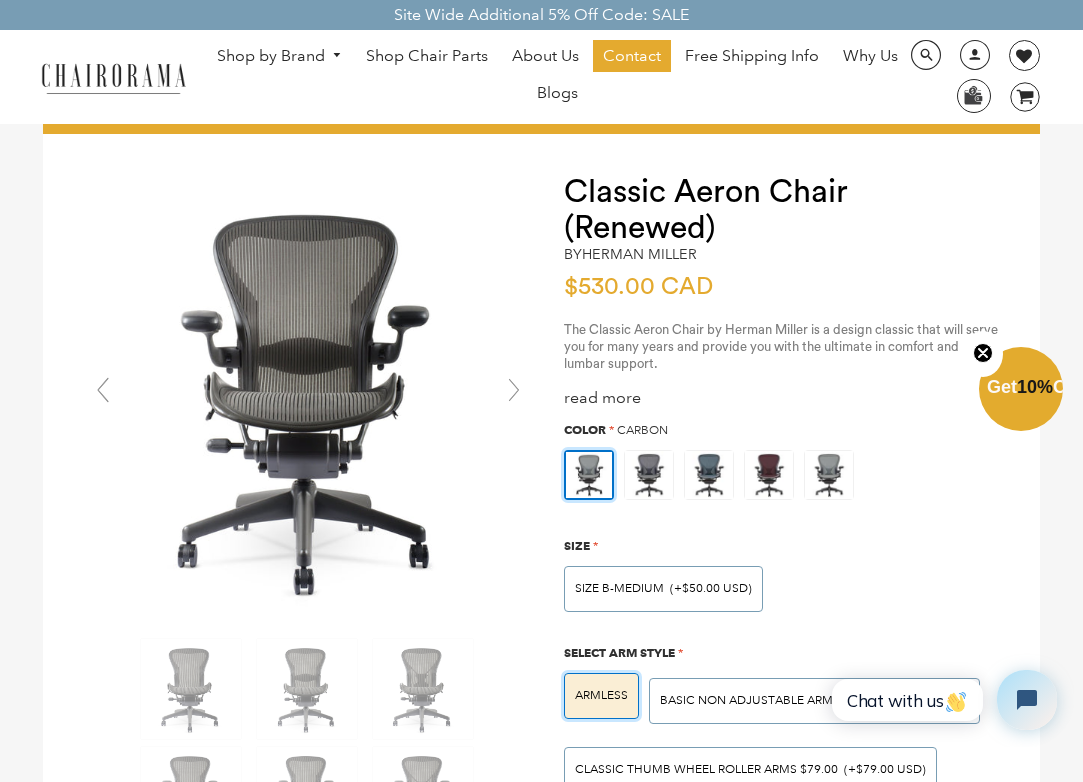 click at bounding box center (514, 390) 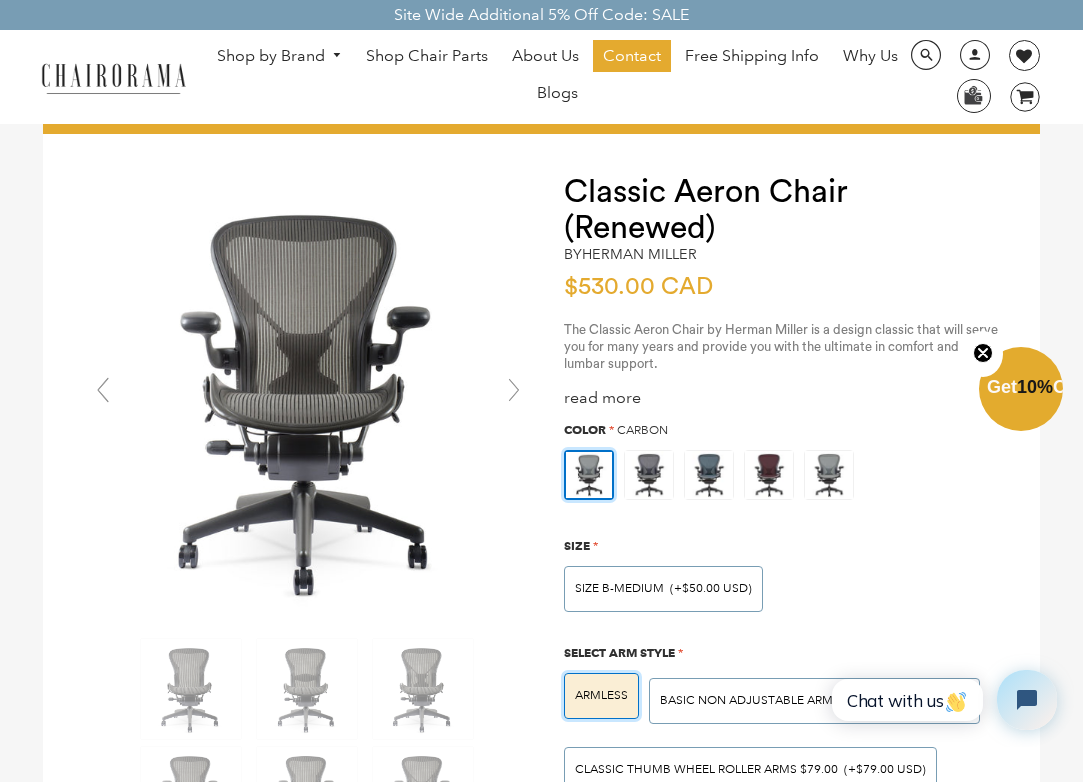 click at bounding box center (514, 390) 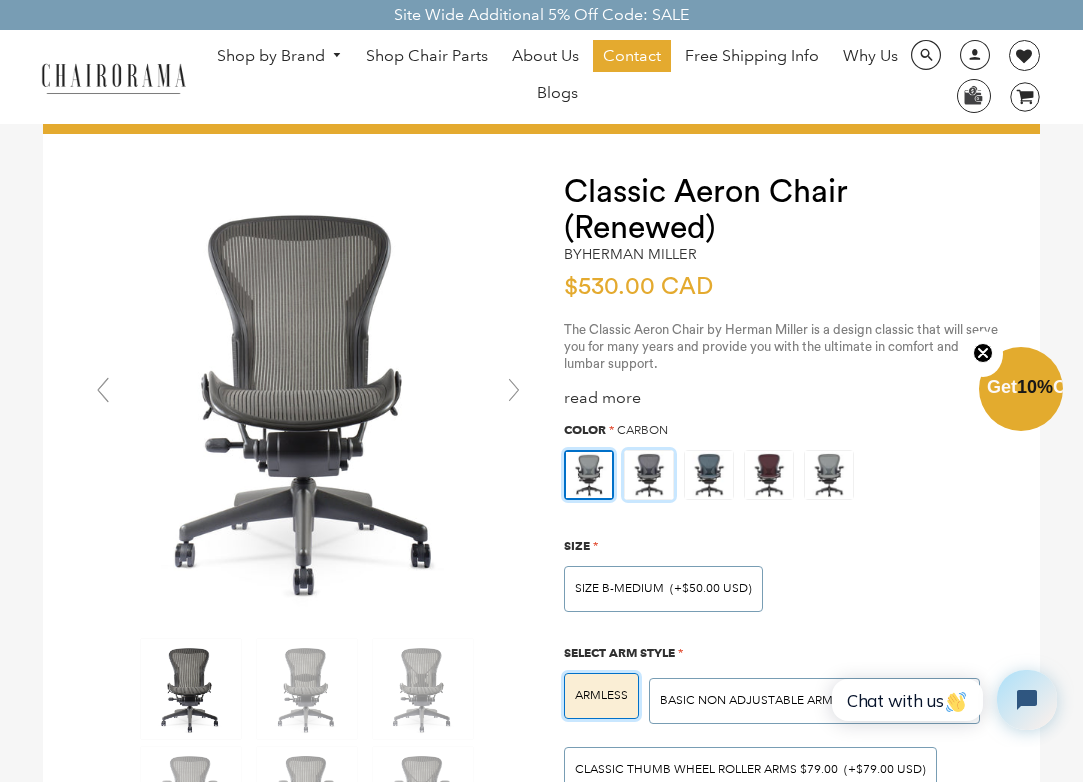 click at bounding box center [649, 475] 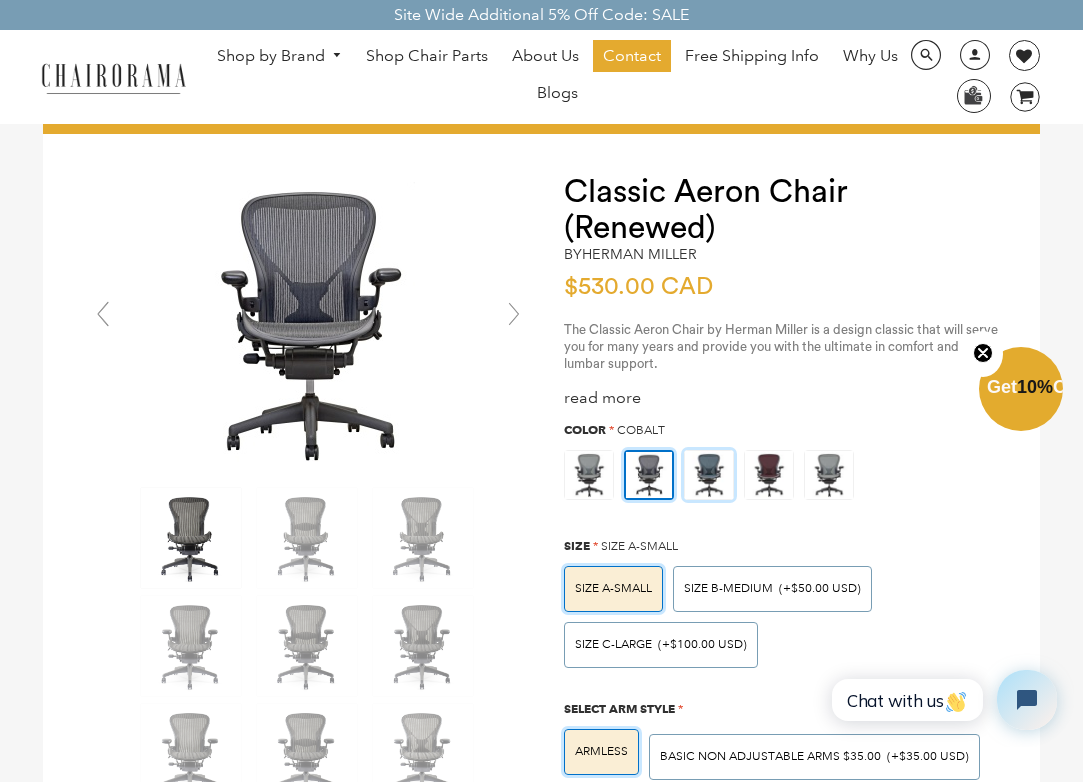 click at bounding box center [709, 475] 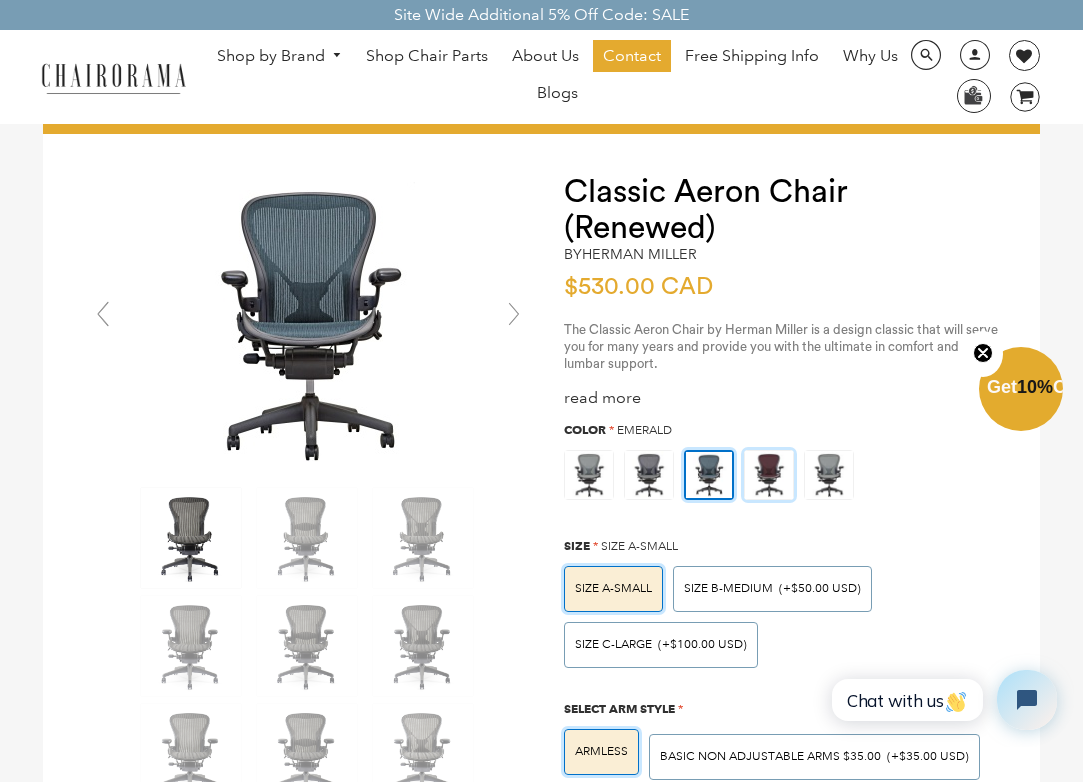 click at bounding box center [769, 475] 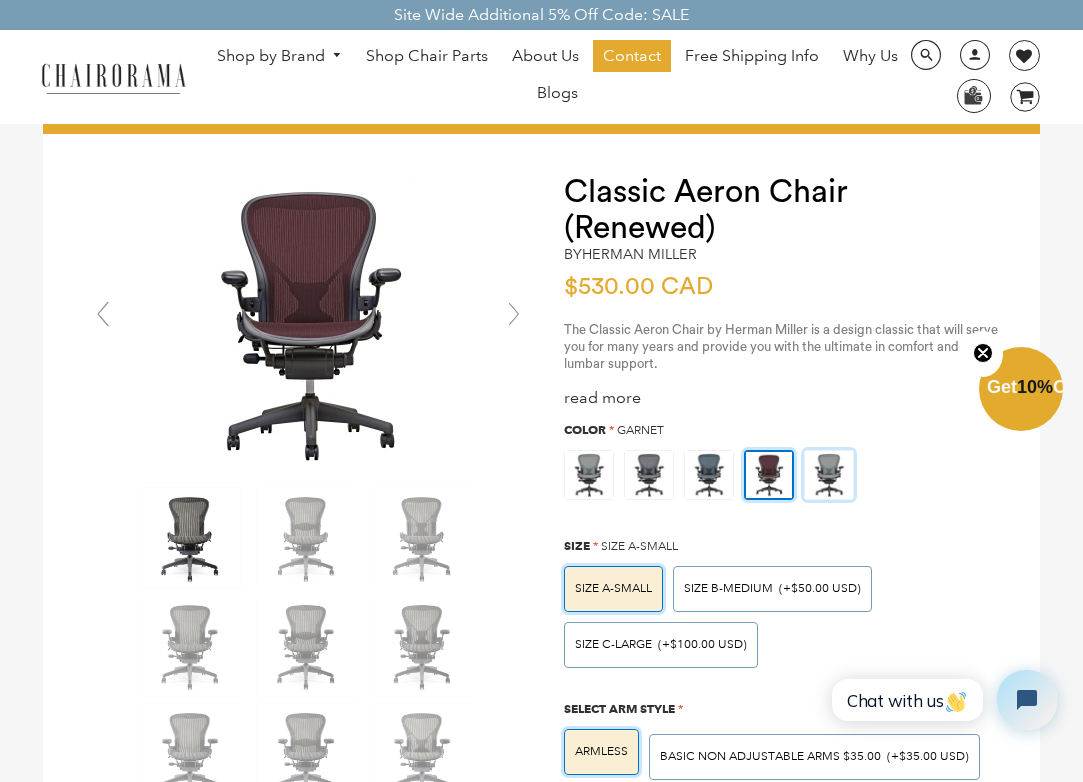 click at bounding box center [829, 475] 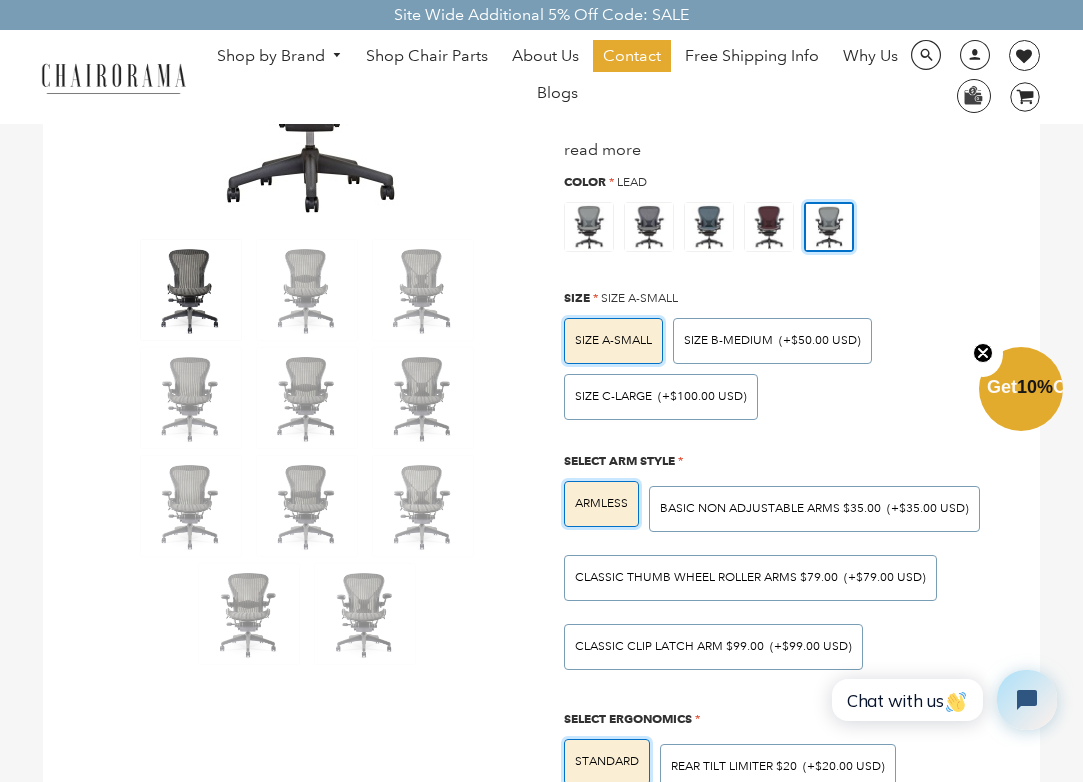 scroll, scrollTop: 258, scrollLeft: 0, axis: vertical 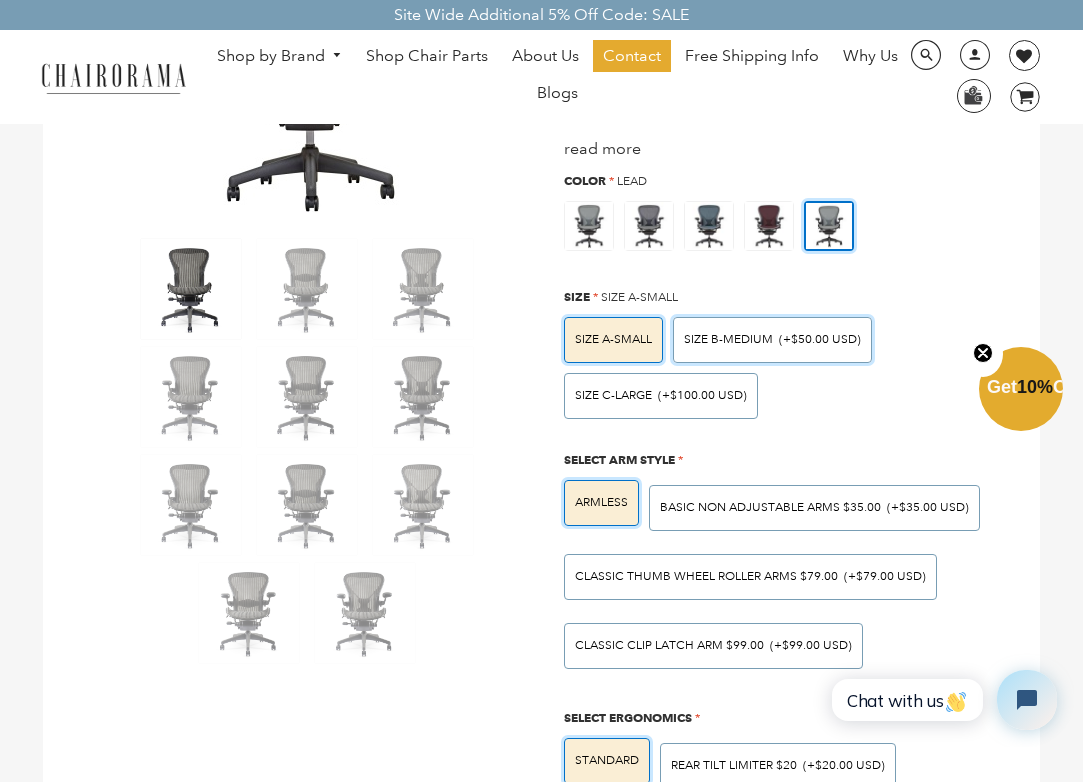 click on "SIZE B-MEDIUM" at bounding box center [728, 339] 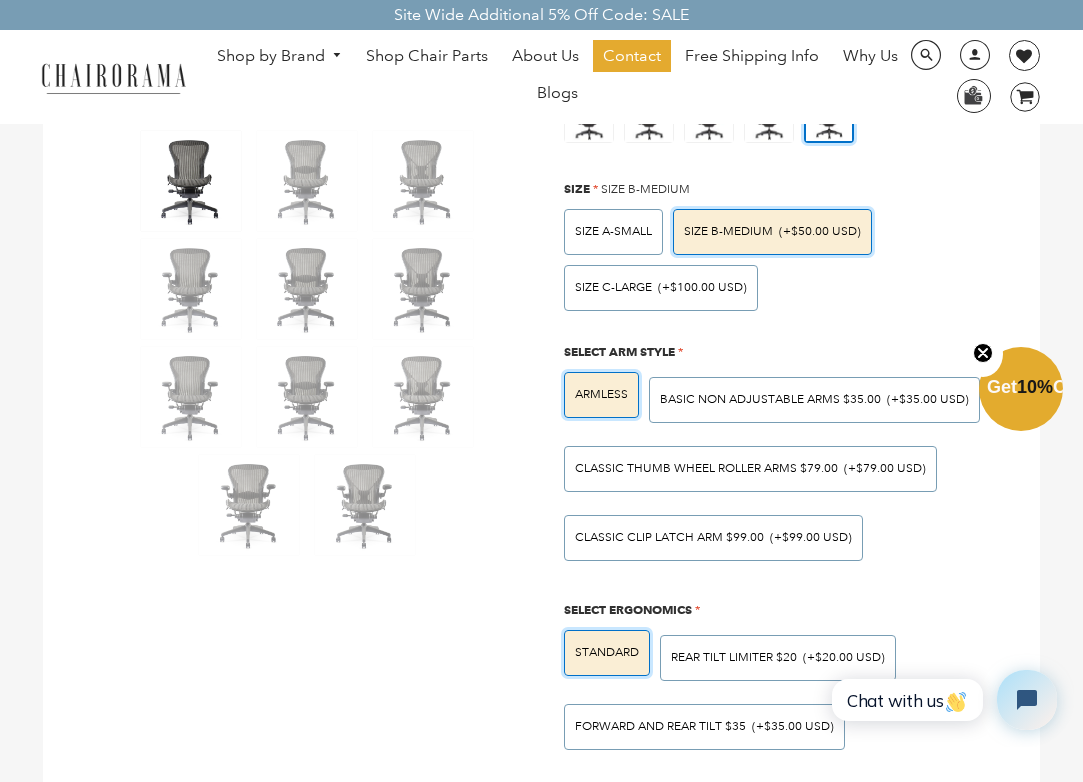 scroll, scrollTop: 372, scrollLeft: 0, axis: vertical 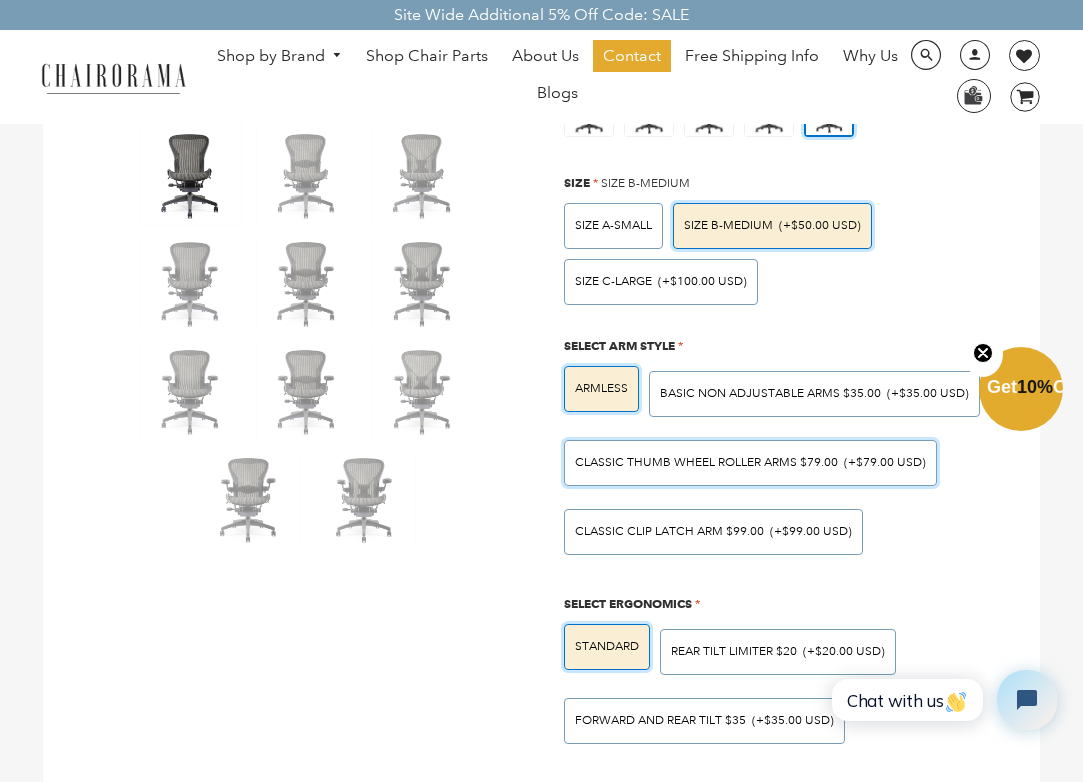 click on "Classic Thumb Wheel Roller Arms $79.00    (+$79.00 USD)" at bounding box center [750, 463] 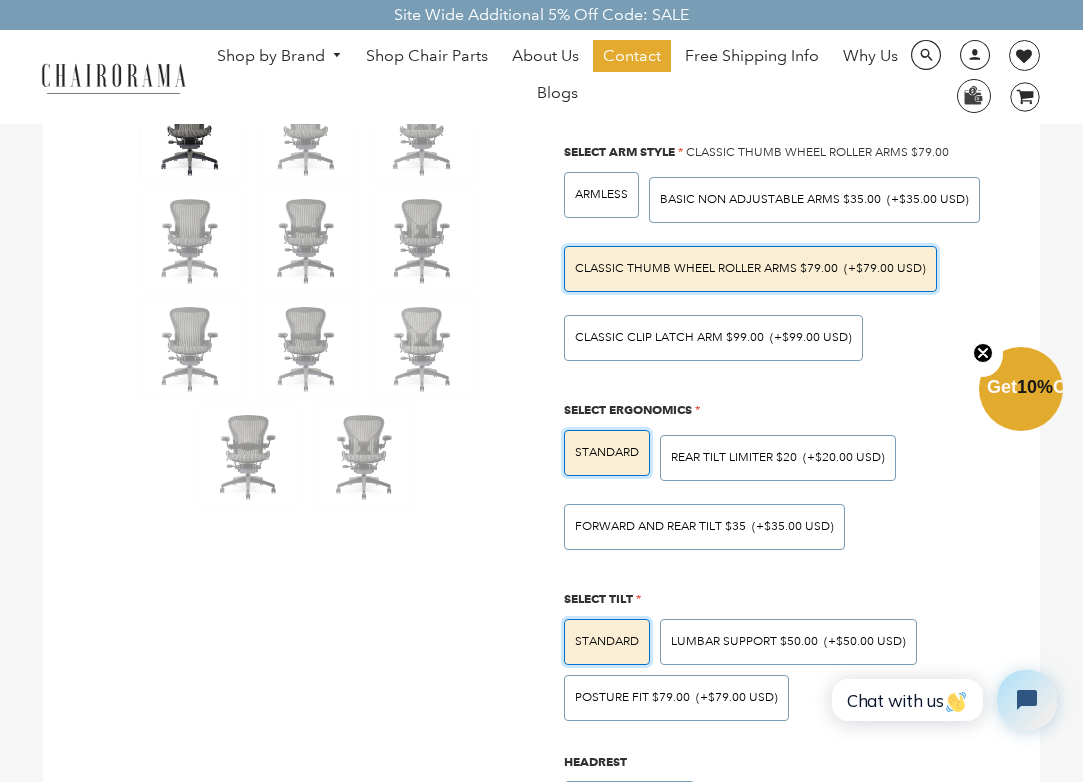 scroll, scrollTop: 600, scrollLeft: 0, axis: vertical 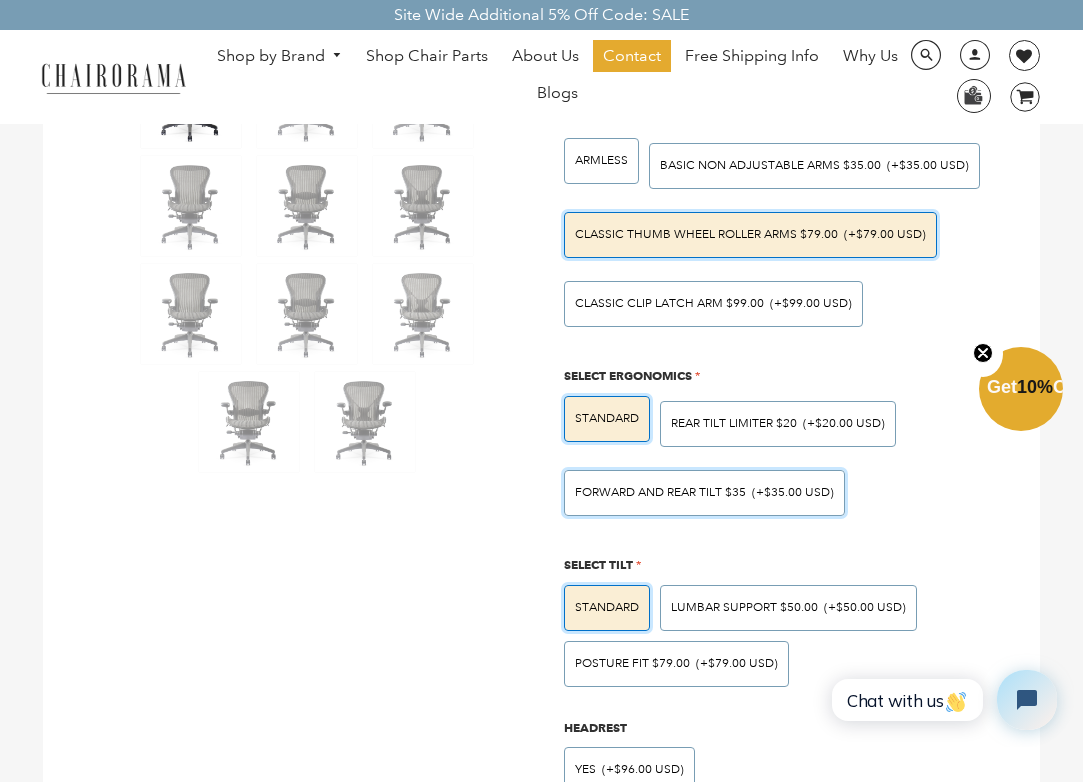 click on "(+$35.00 USD)" at bounding box center [793, 493] 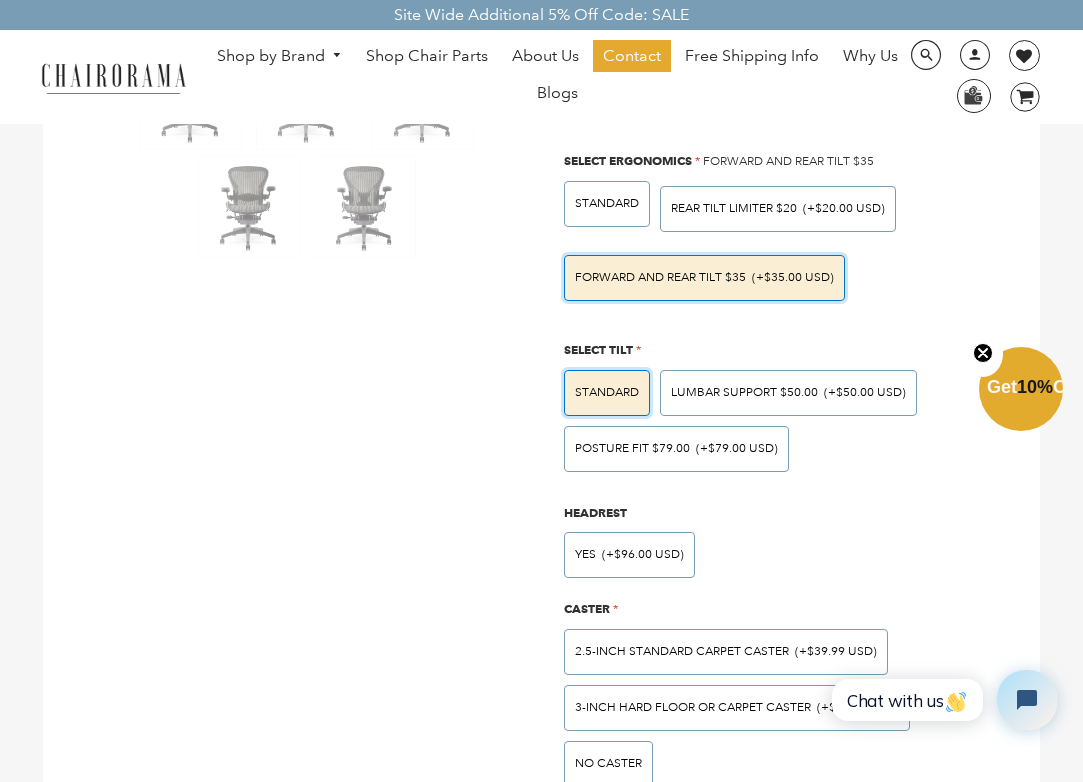 scroll, scrollTop: 815, scrollLeft: 0, axis: vertical 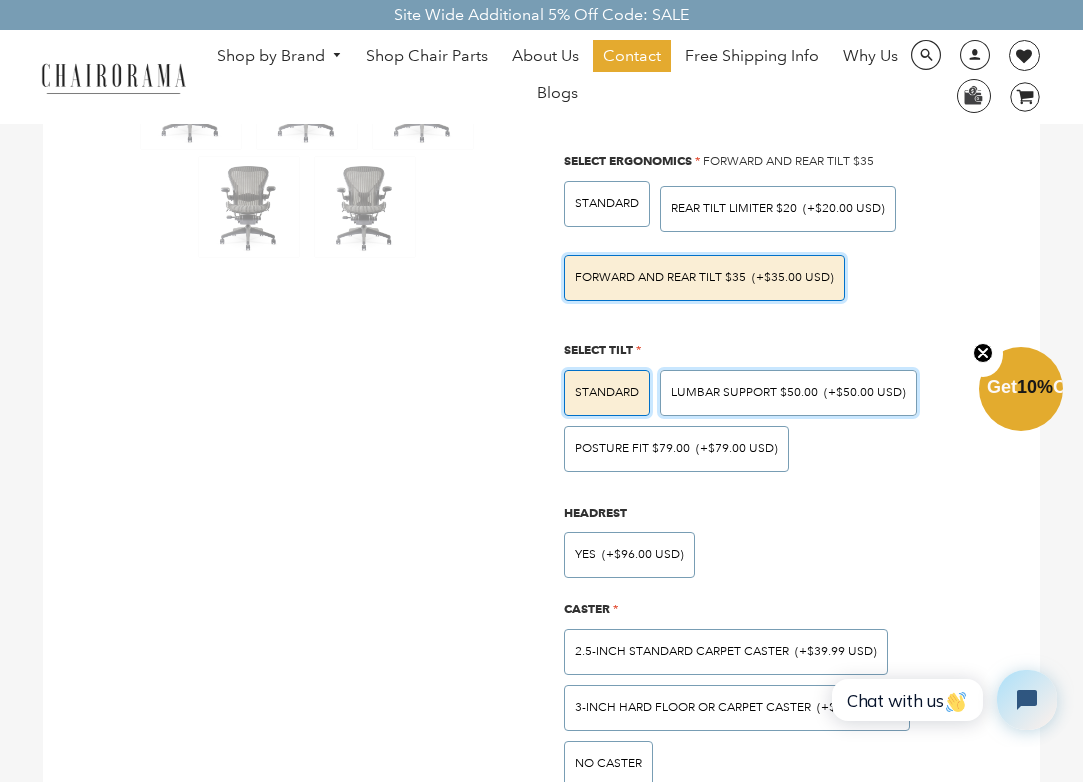 click on "LUMBAR SUPPORT $50.00    (+$50.00 USD)" at bounding box center (788, 393) 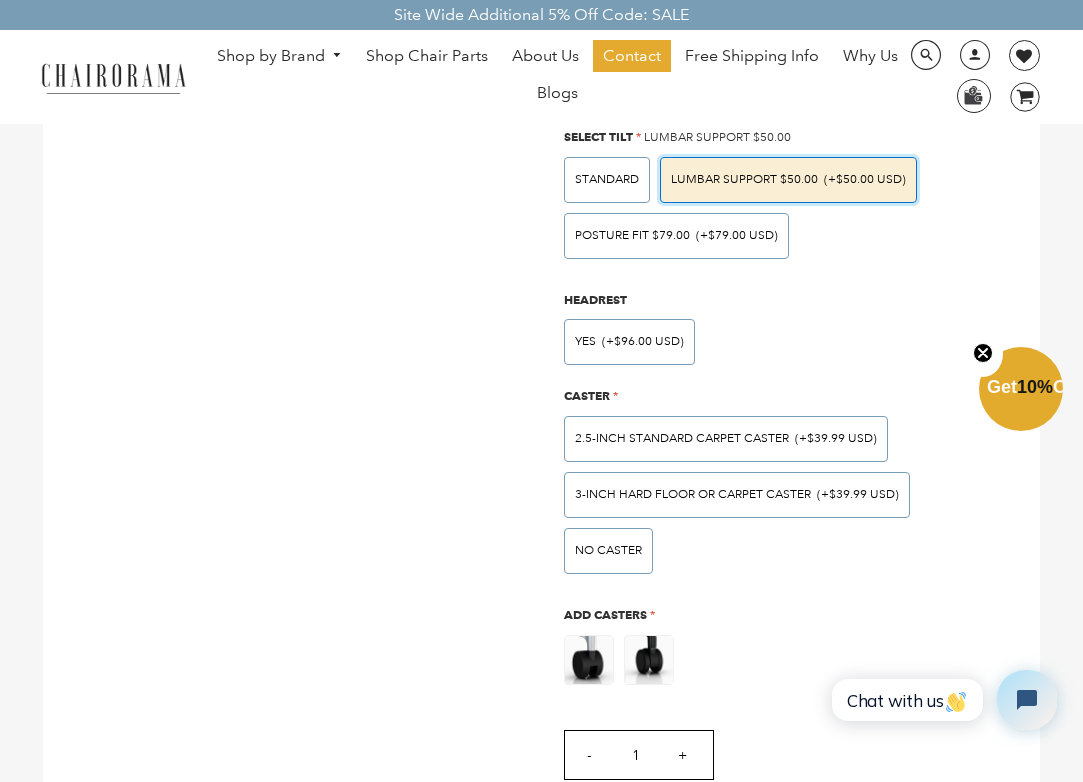 scroll, scrollTop: 1030, scrollLeft: 0, axis: vertical 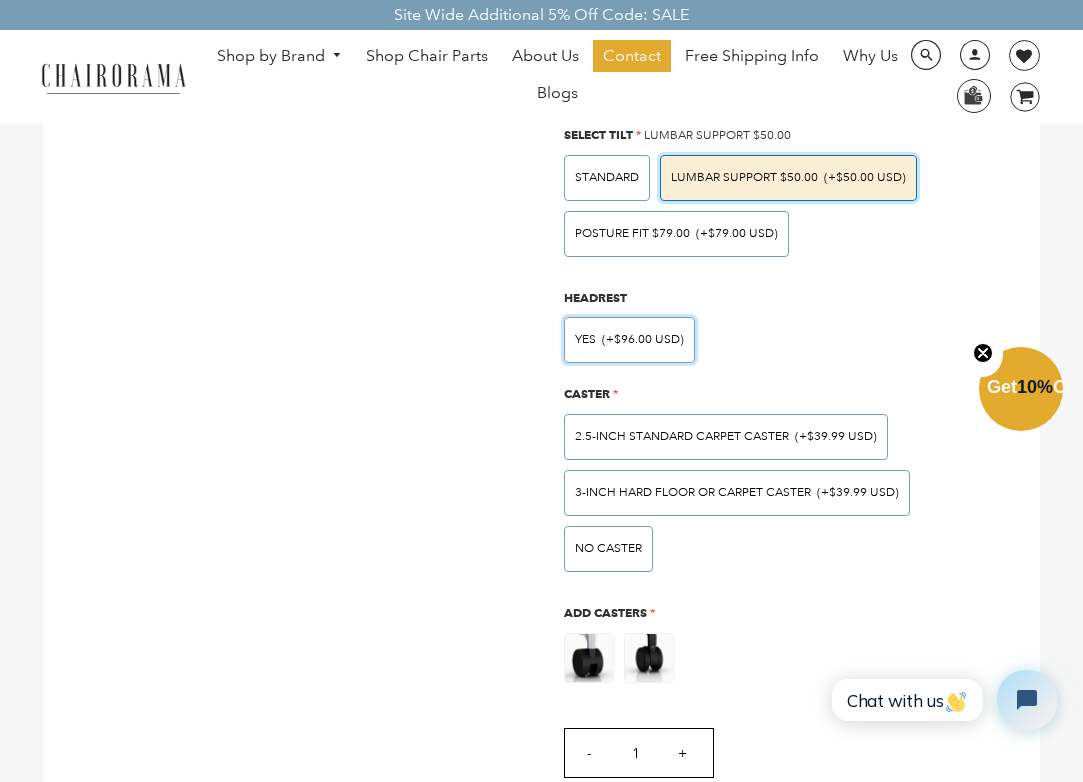 click on "(+$96.00 USD)" at bounding box center [643, 340] 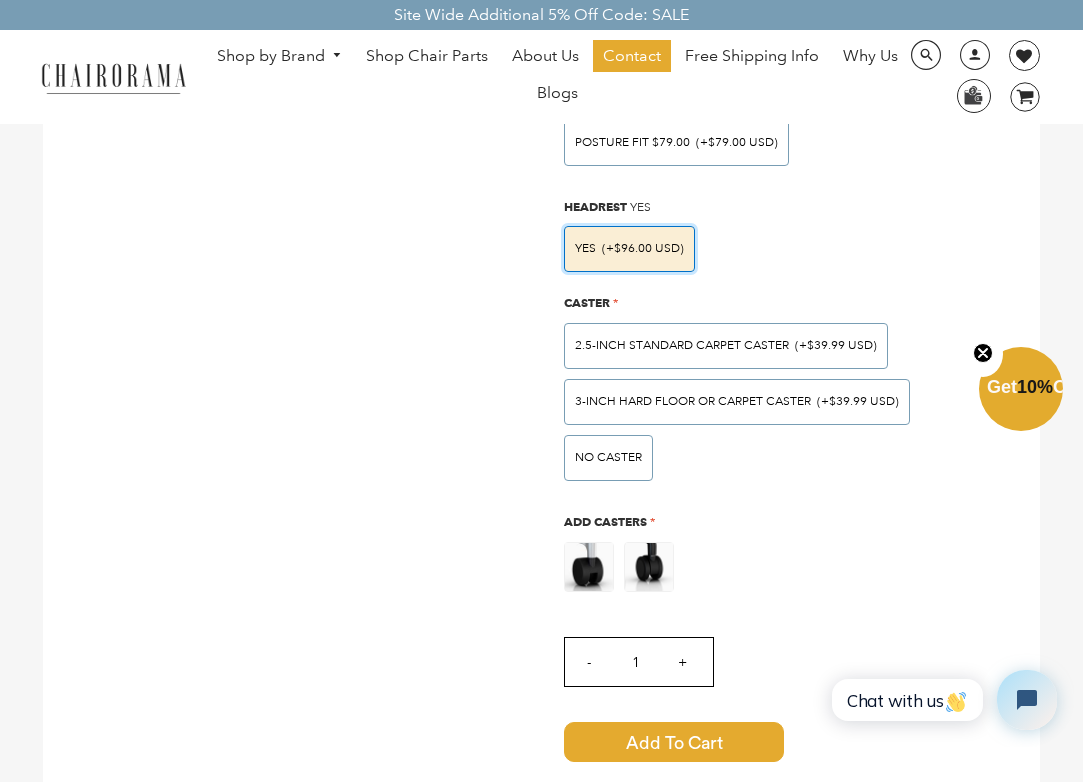 scroll, scrollTop: 1127, scrollLeft: 0, axis: vertical 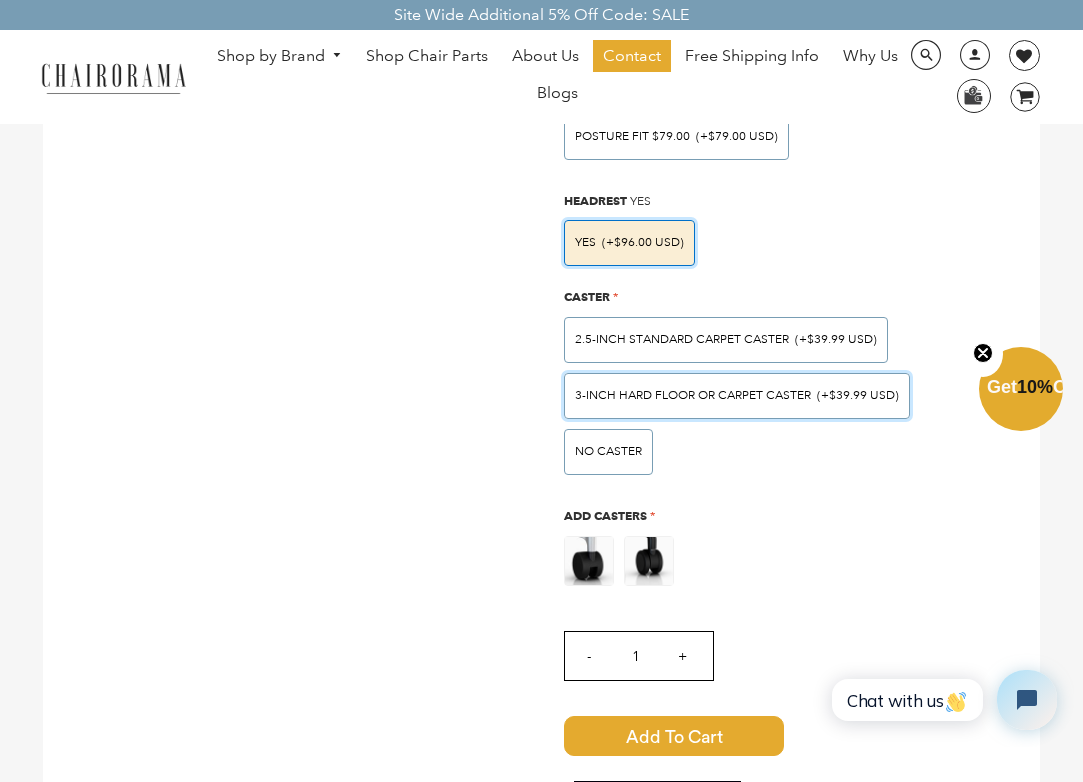 click on "3-inch Hard Floor or Carpet Caster" at bounding box center [693, 395] 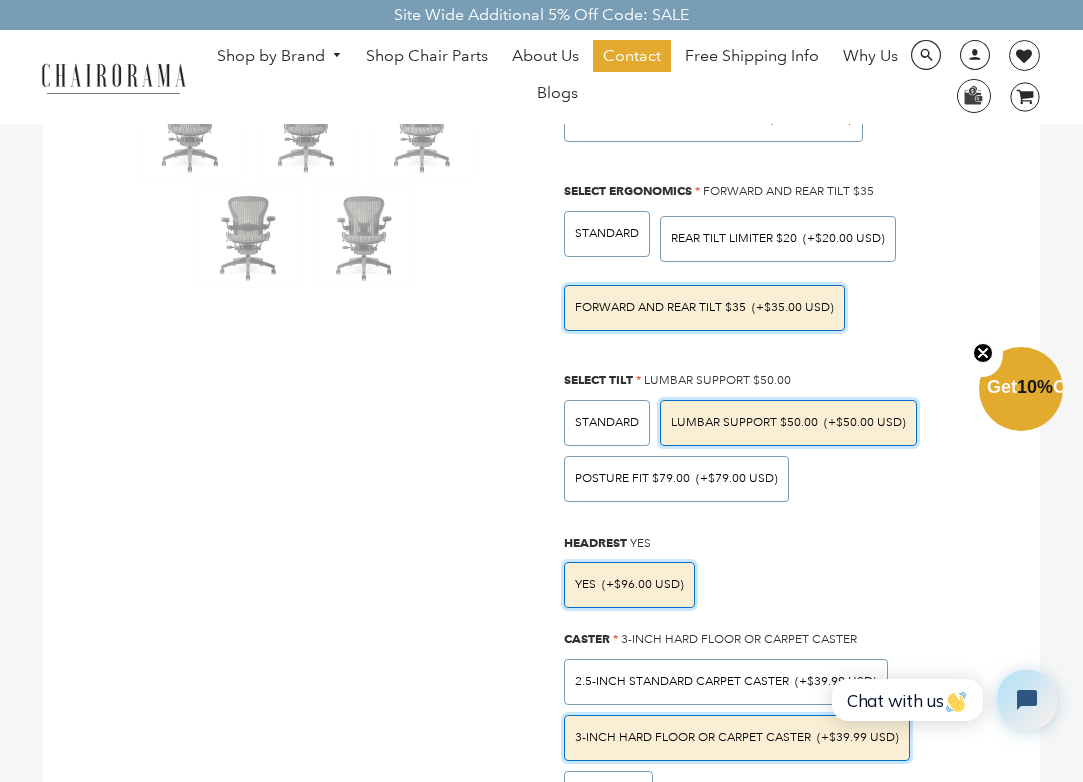 scroll, scrollTop: 786, scrollLeft: 0, axis: vertical 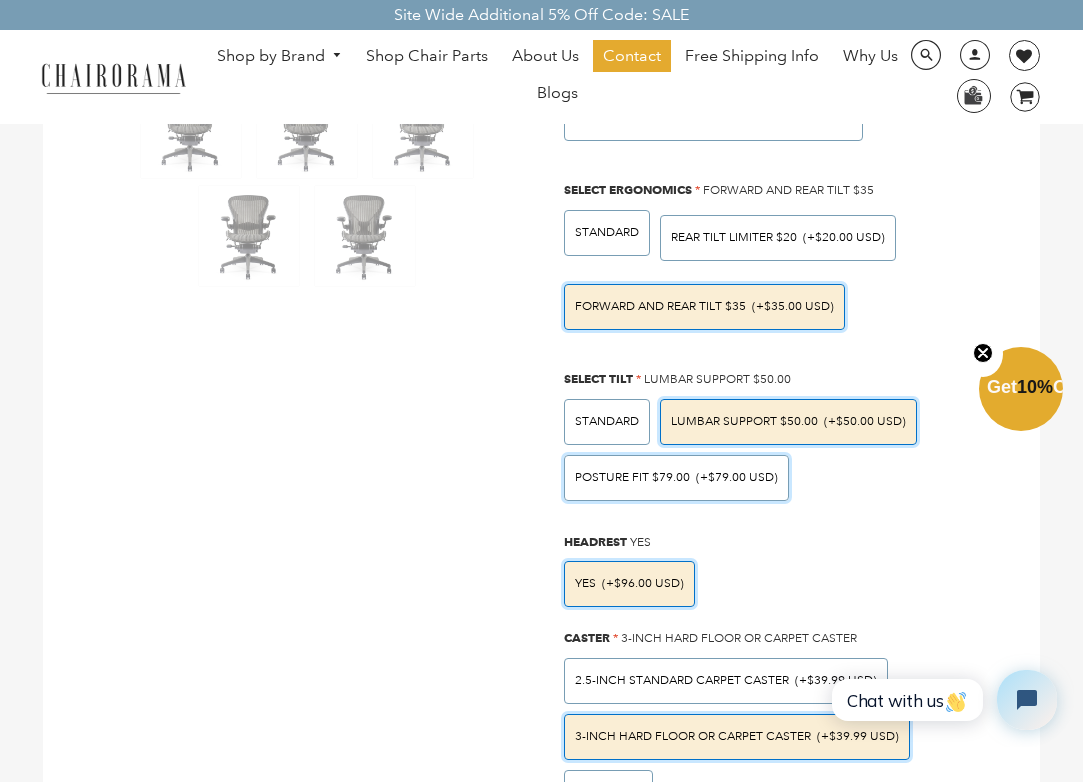 click on "(+$79.00 USD)" at bounding box center (737, 478) 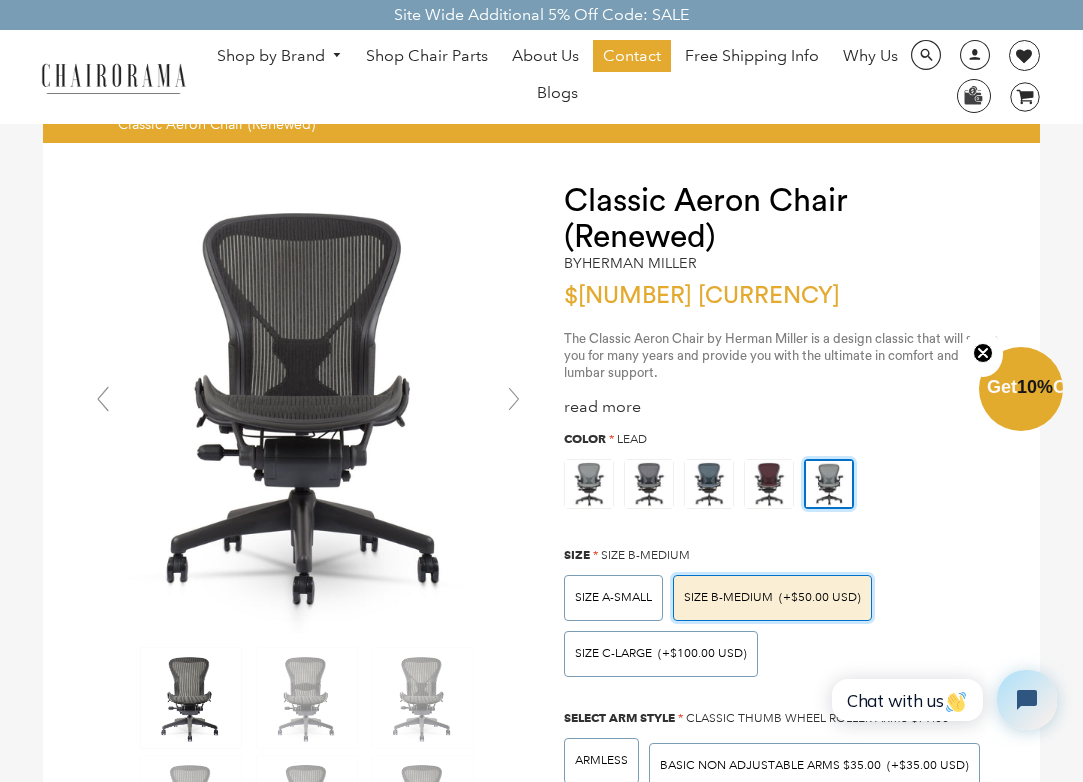scroll, scrollTop: 0, scrollLeft: 0, axis: both 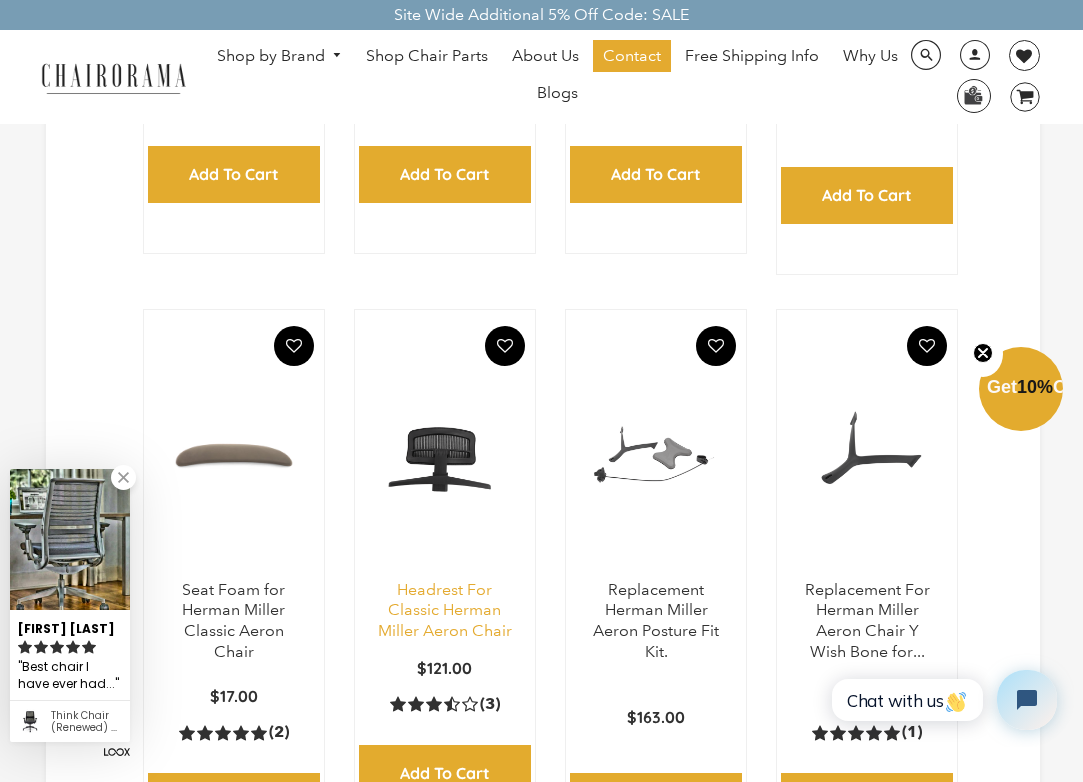 click on "Headrest For Classic Herman Miller Aeron Chair" at bounding box center (445, 610) 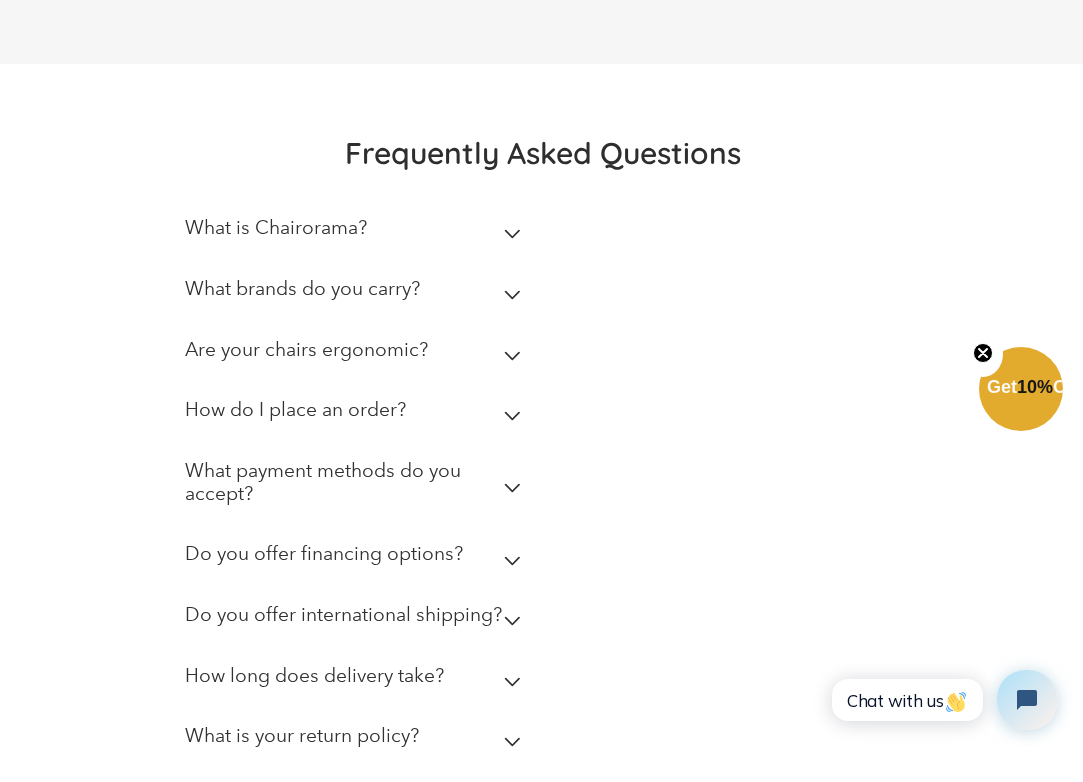 scroll, scrollTop: 4098, scrollLeft: 0, axis: vertical 